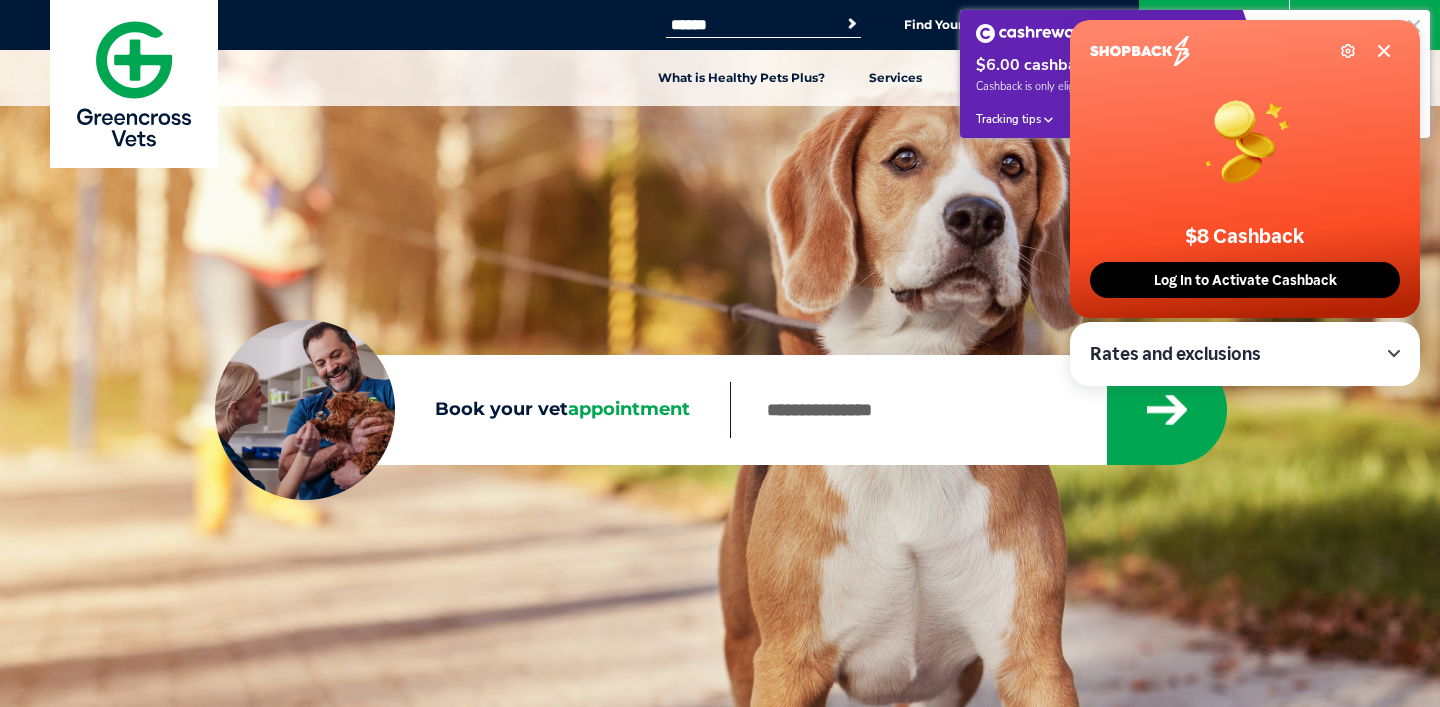 scroll, scrollTop: 0, scrollLeft: 0, axis: both 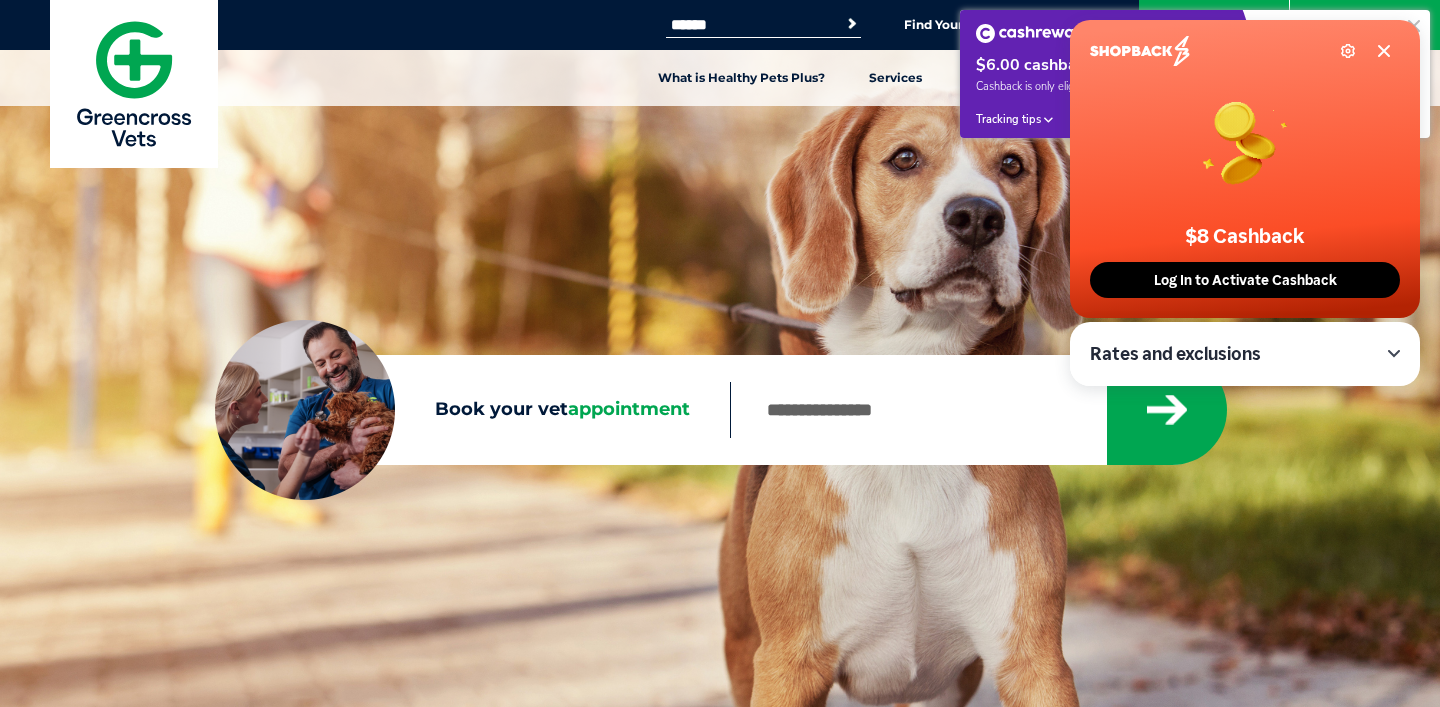 click on "Book your vet  appointment
Sorry, no results within 20km
Check your entry and try again." at bounding box center (720, 410) 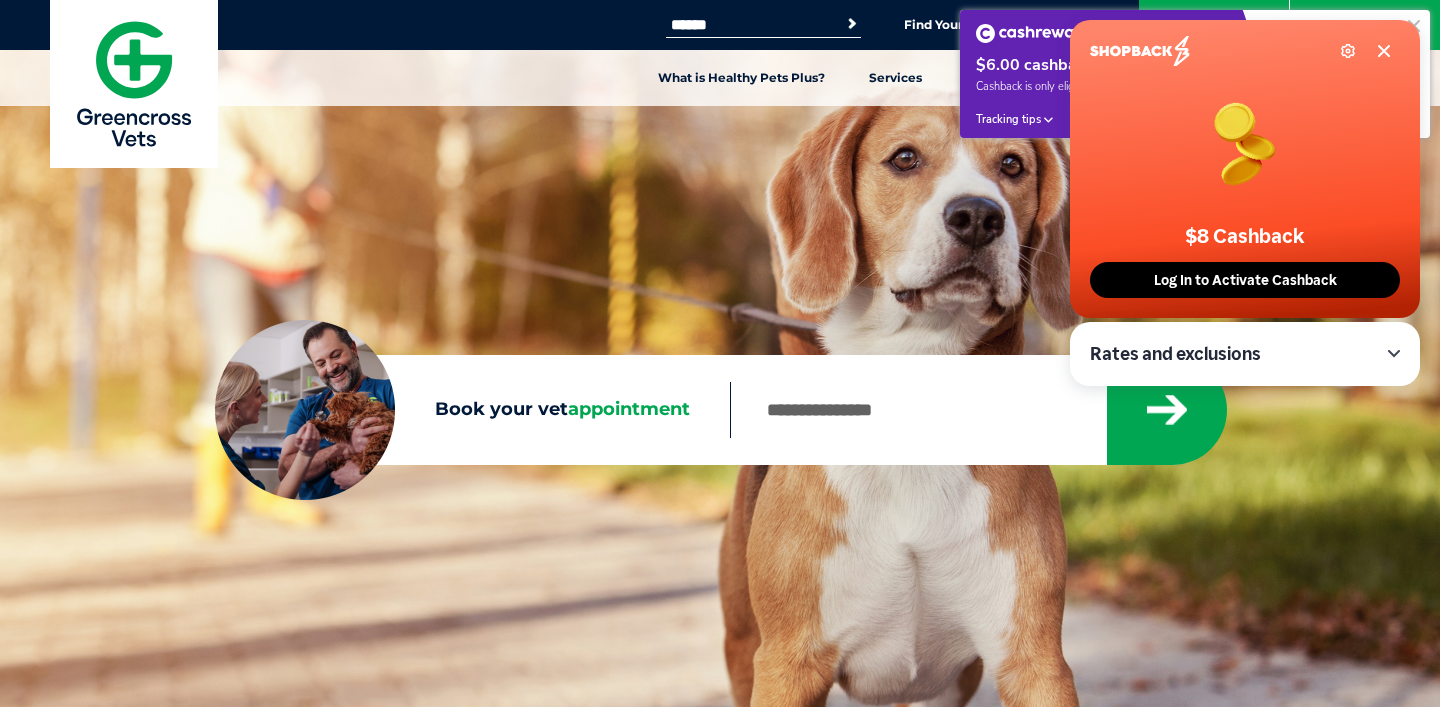 click on "Book your vet  appointment" at bounding box center (917, 410) 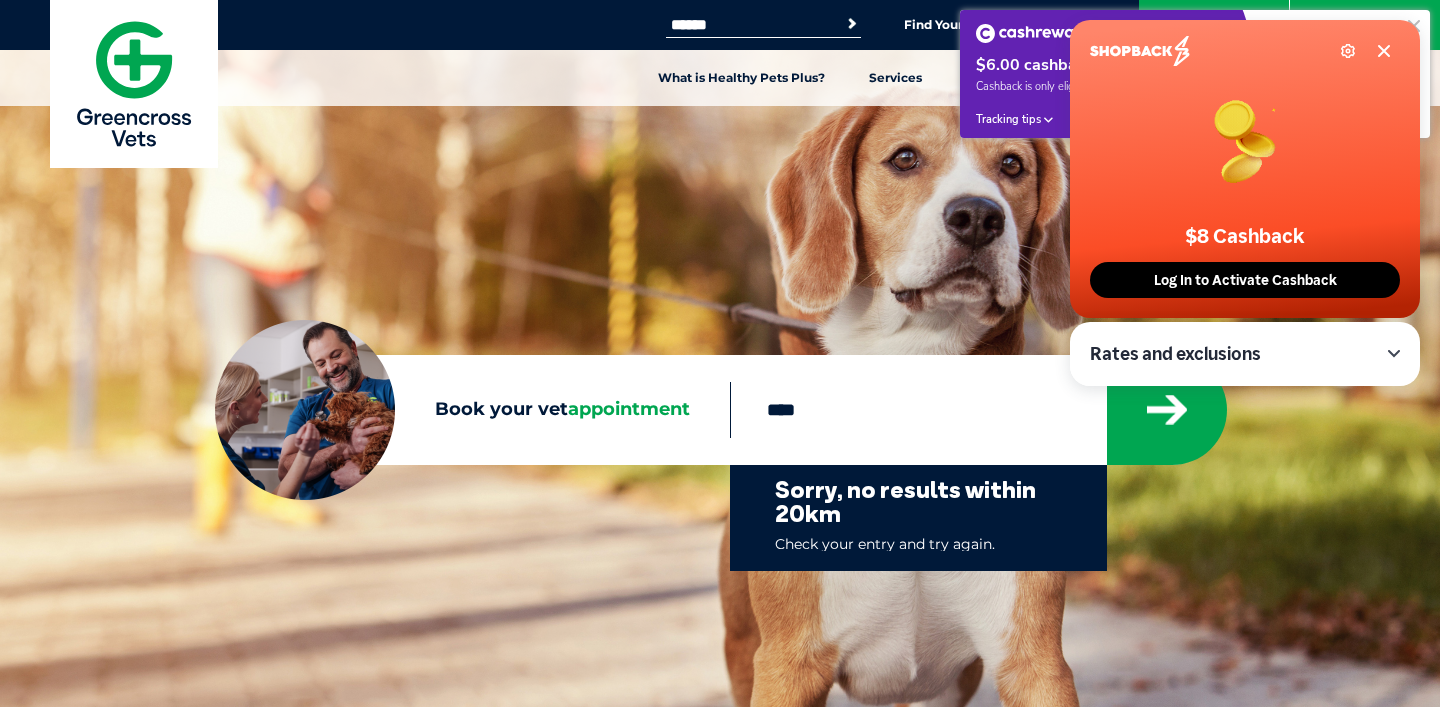 type on "****" 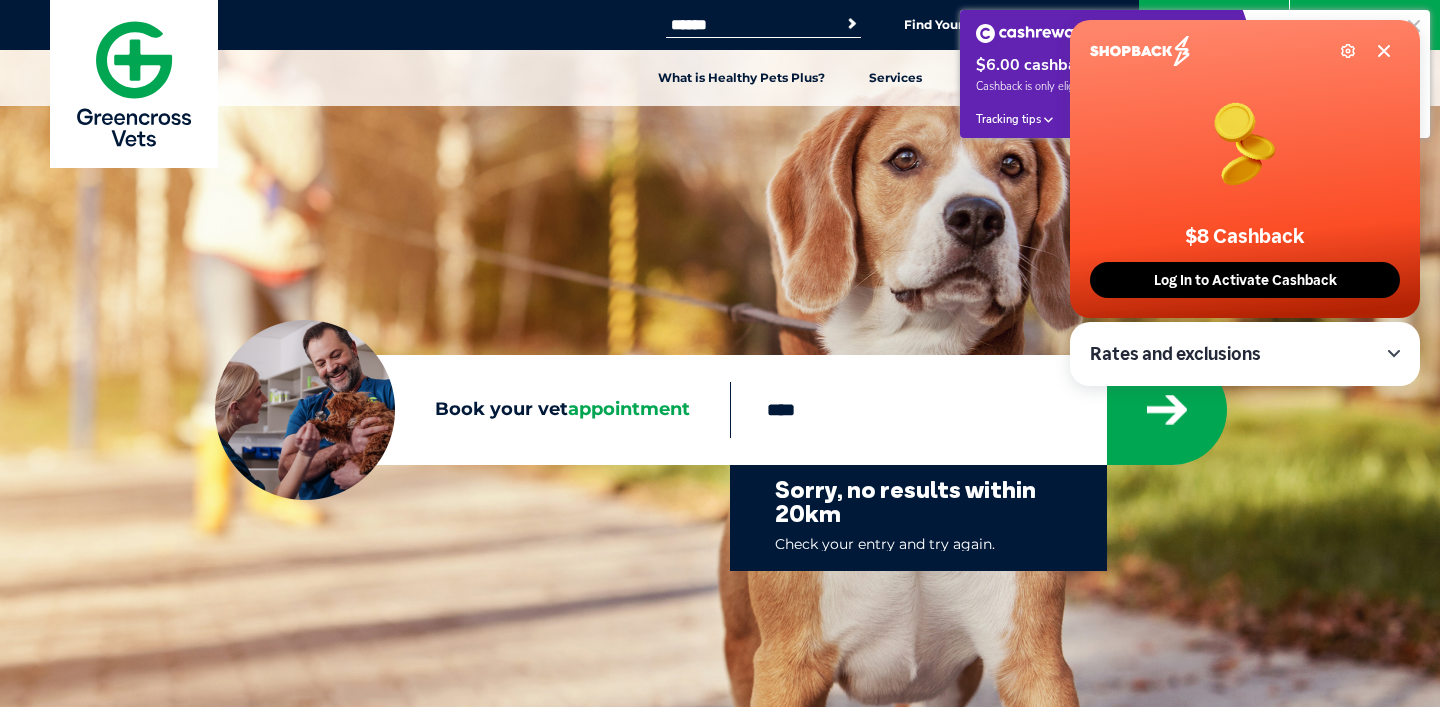 click at bounding box center [1167, 410] 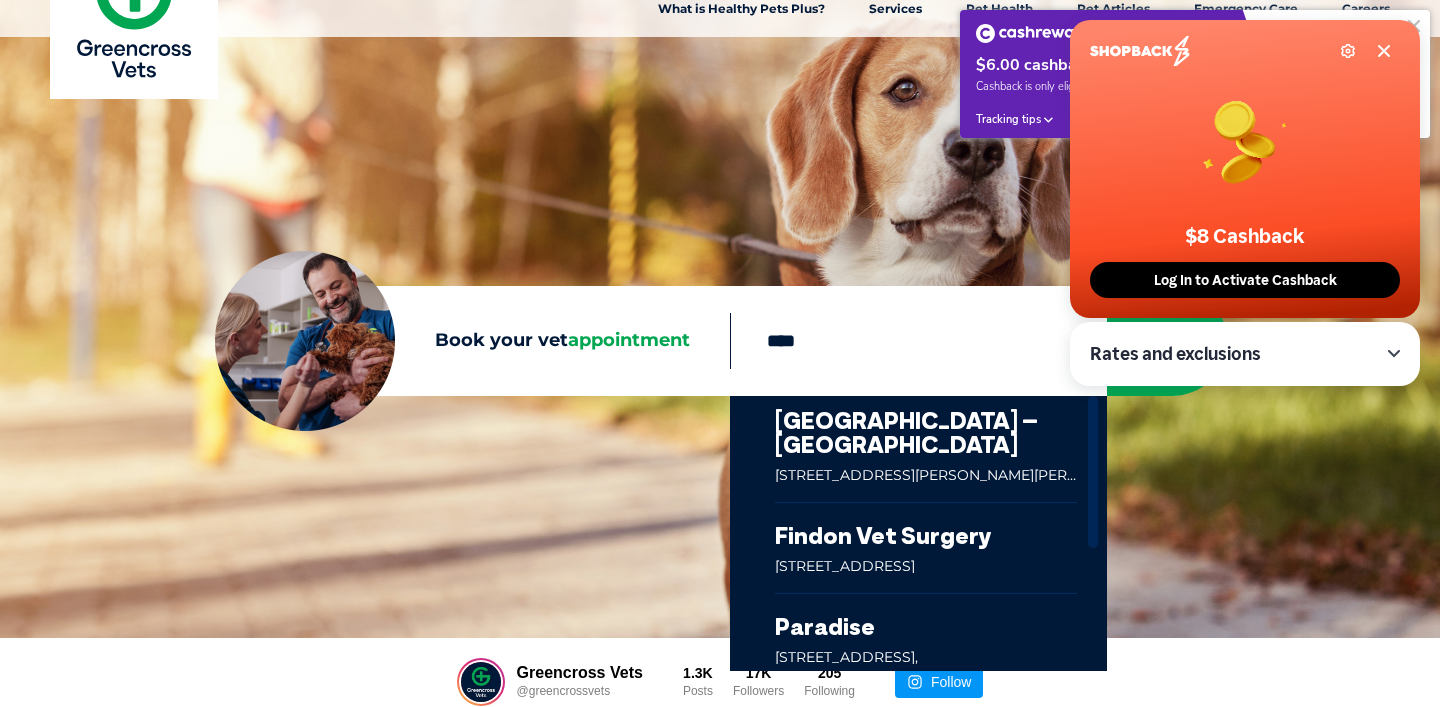 scroll, scrollTop: 70, scrollLeft: 0, axis: vertical 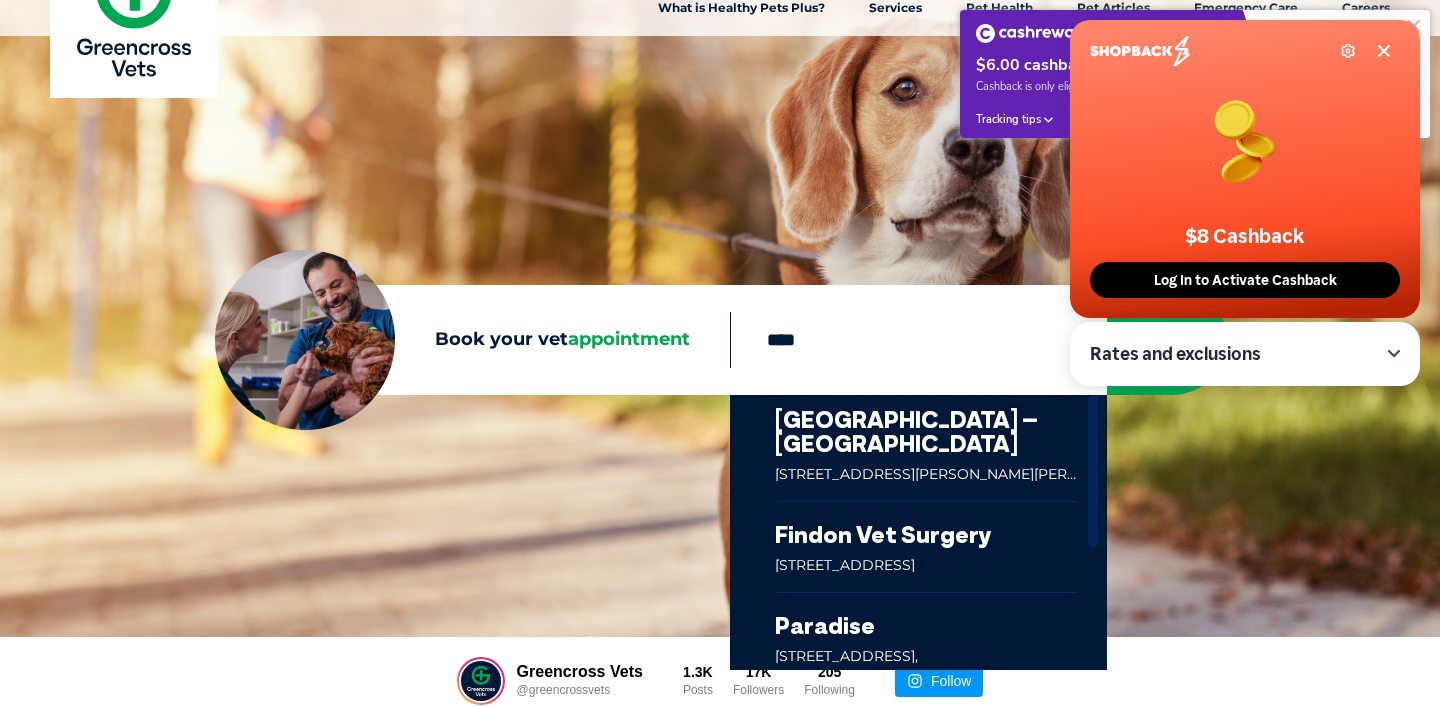 click 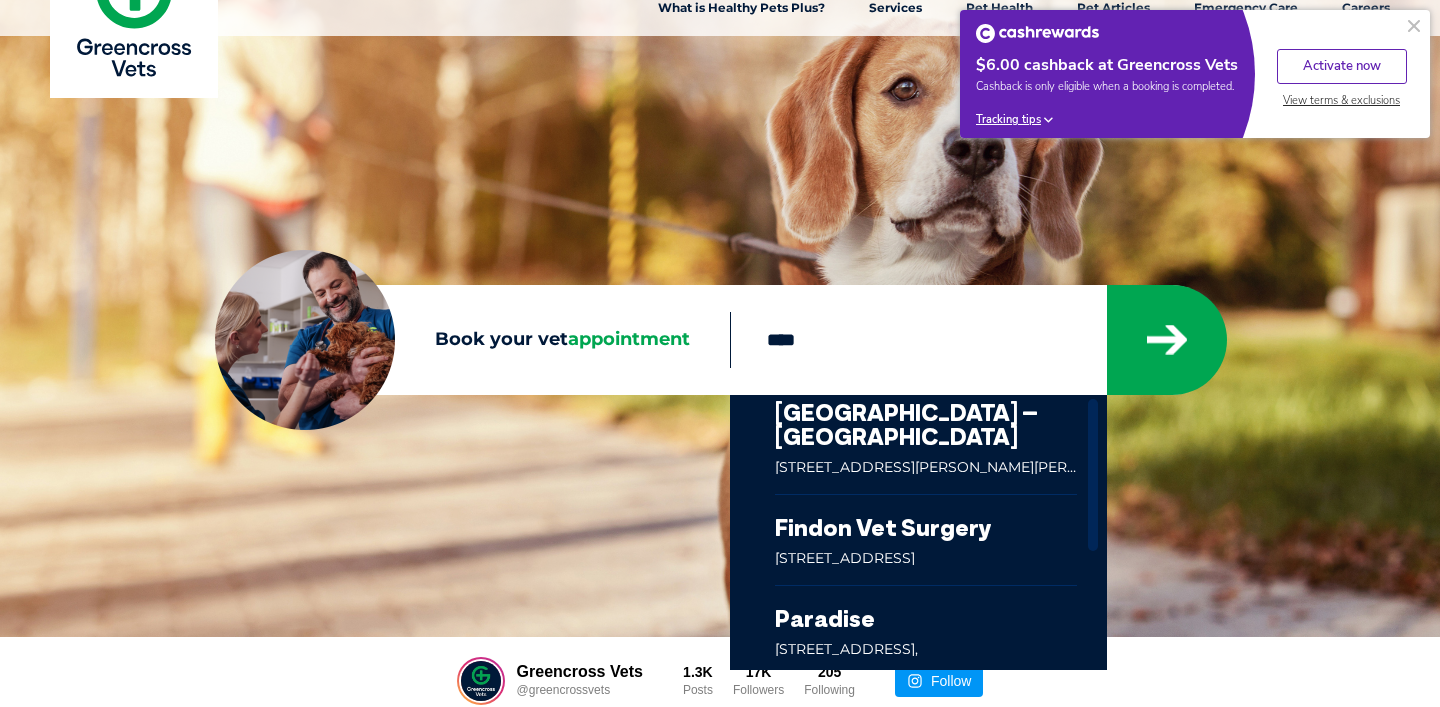 click on "Tracking tips" at bounding box center [1014, 119] 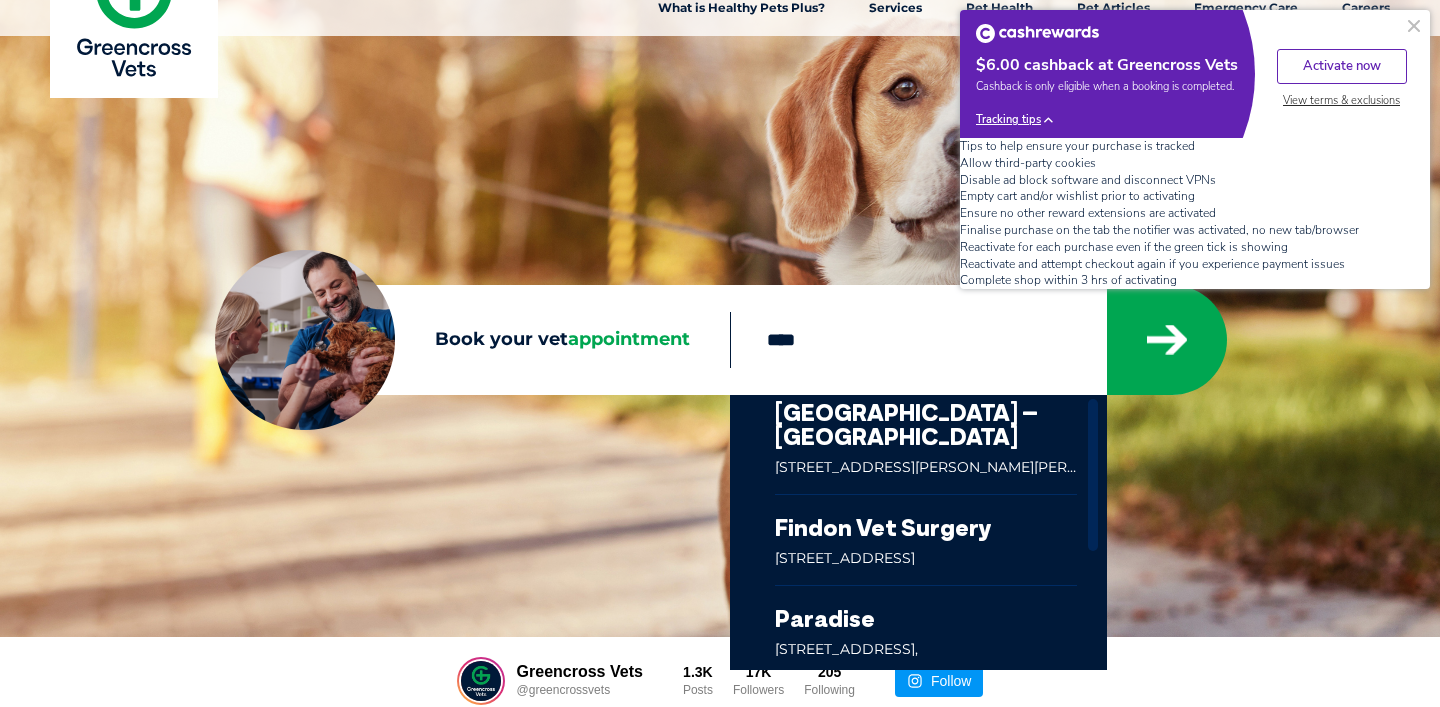 click on "Tracking tips" at bounding box center (1014, 119) 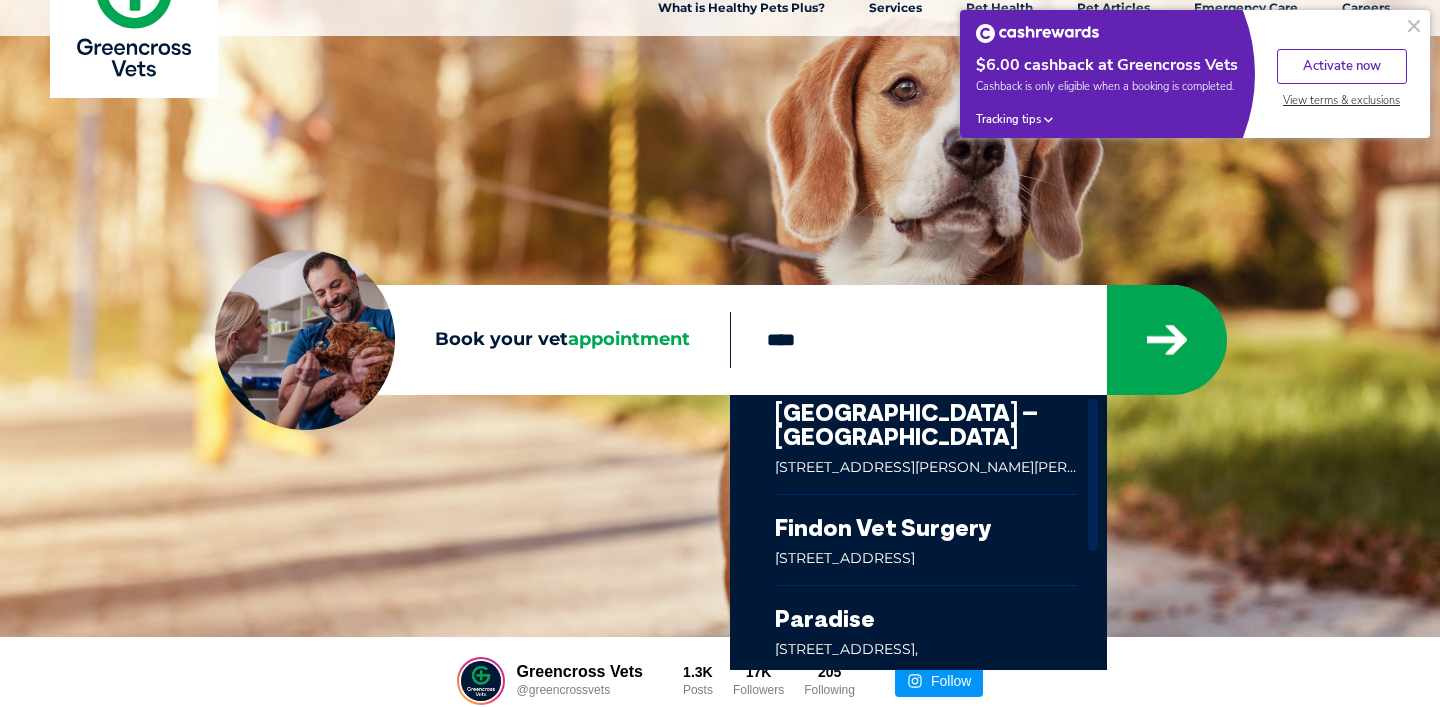 click on "Activate now" at bounding box center (1342, 66) 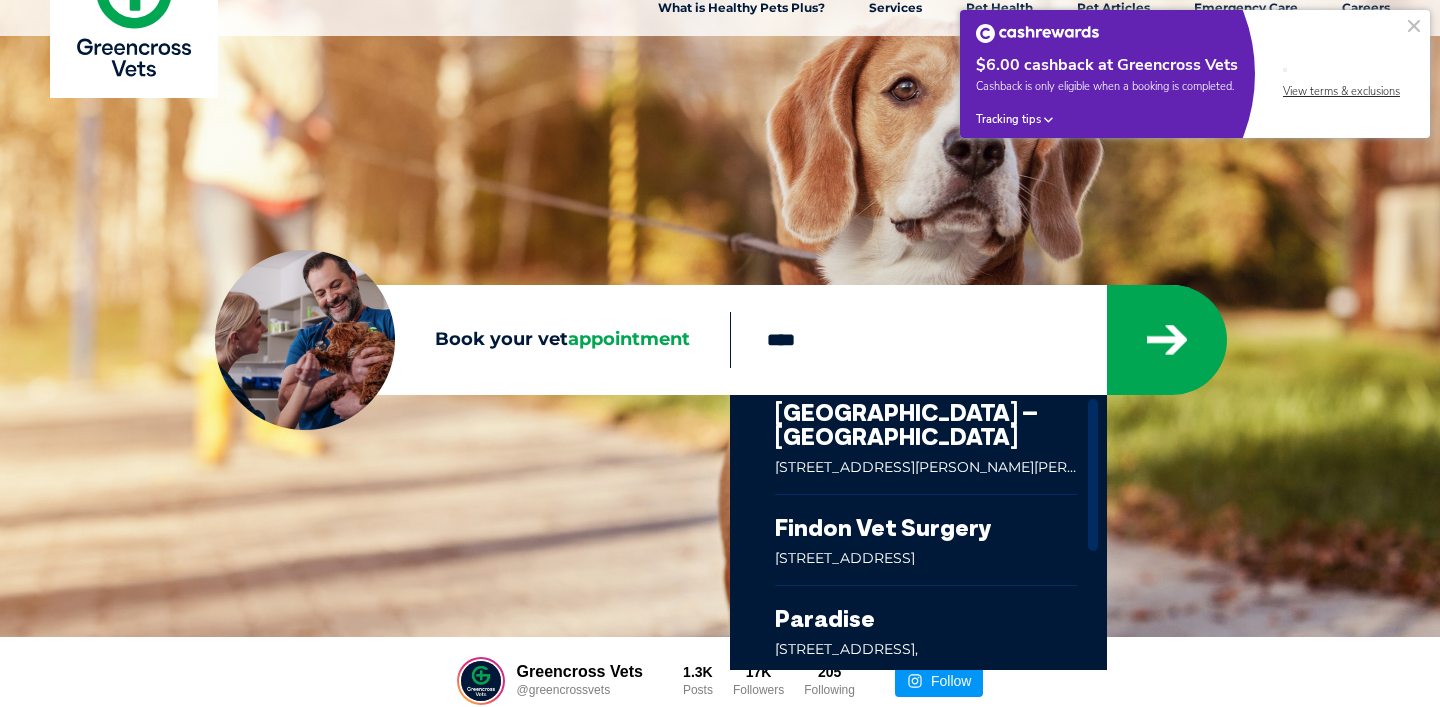 click at bounding box center [926, 631] 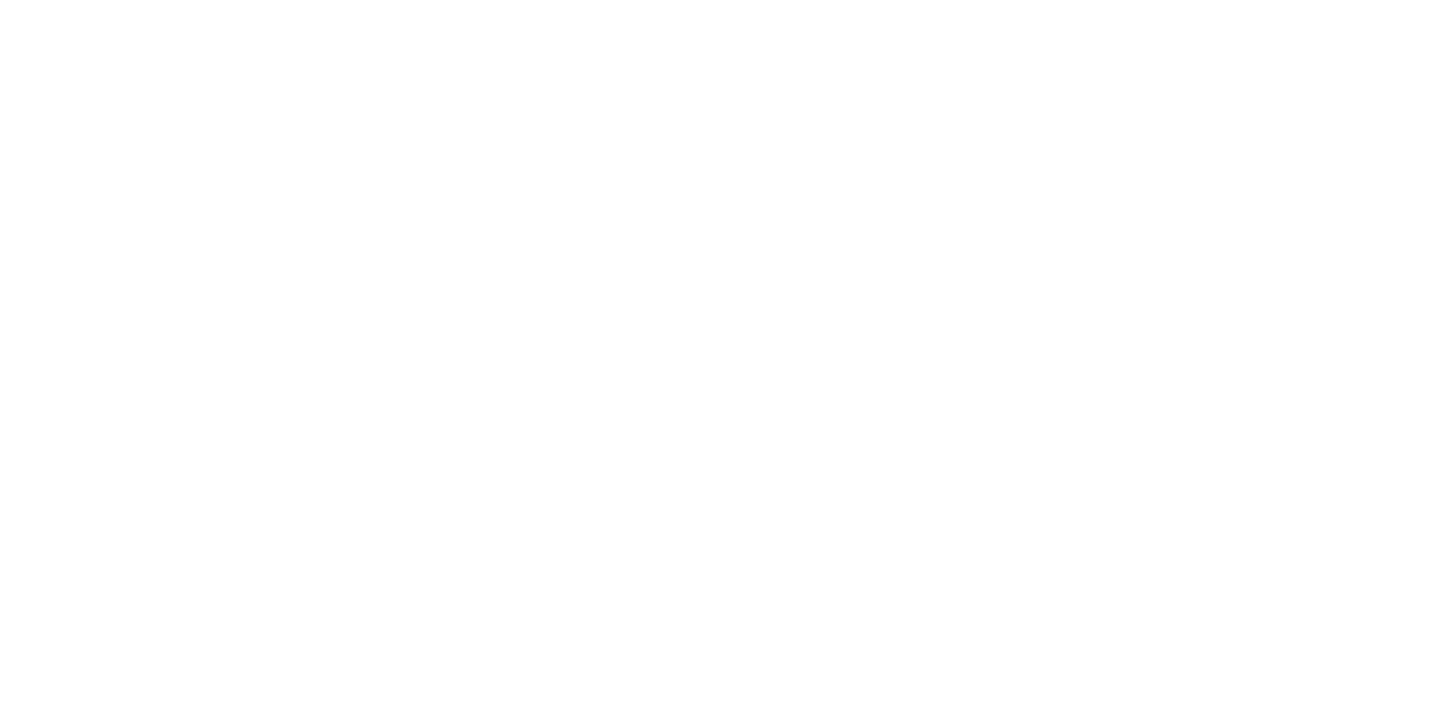 scroll, scrollTop: 0, scrollLeft: 0, axis: both 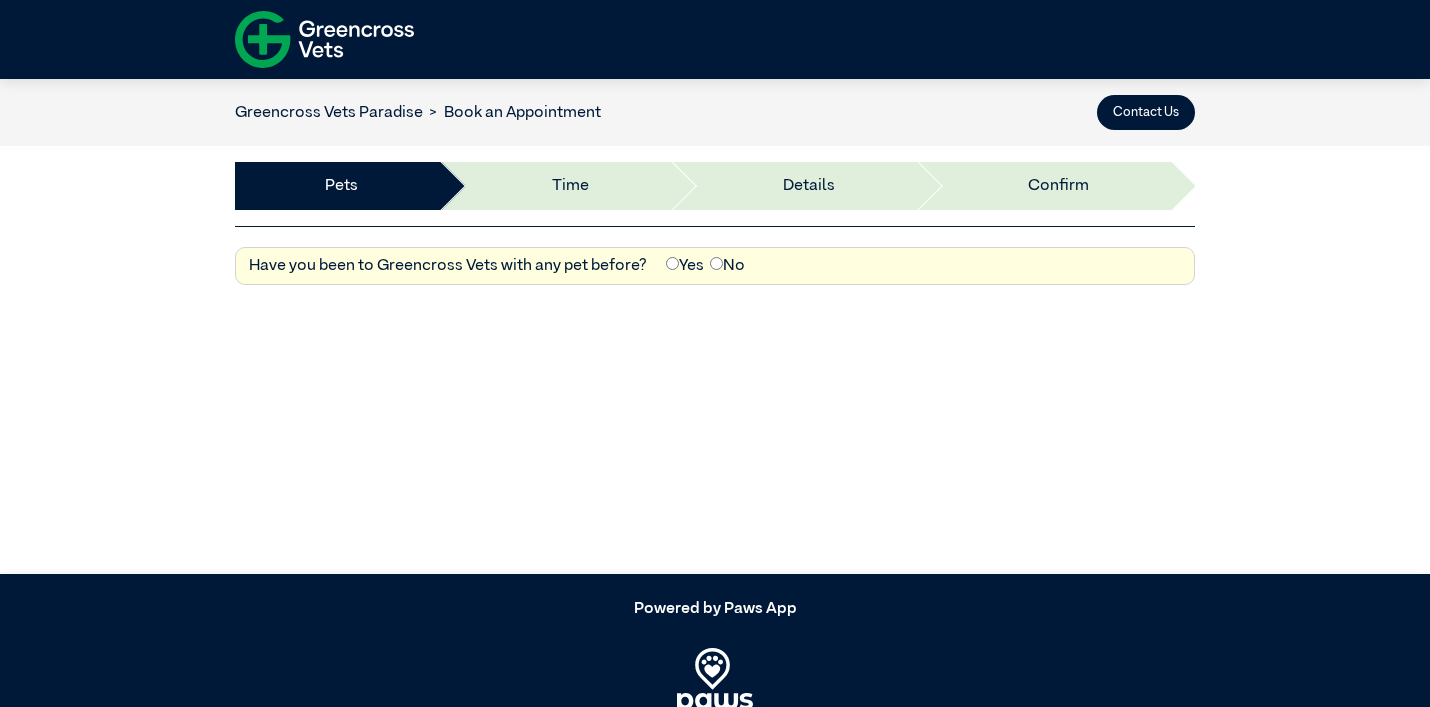 click on "Yes" at bounding box center [685, 266] 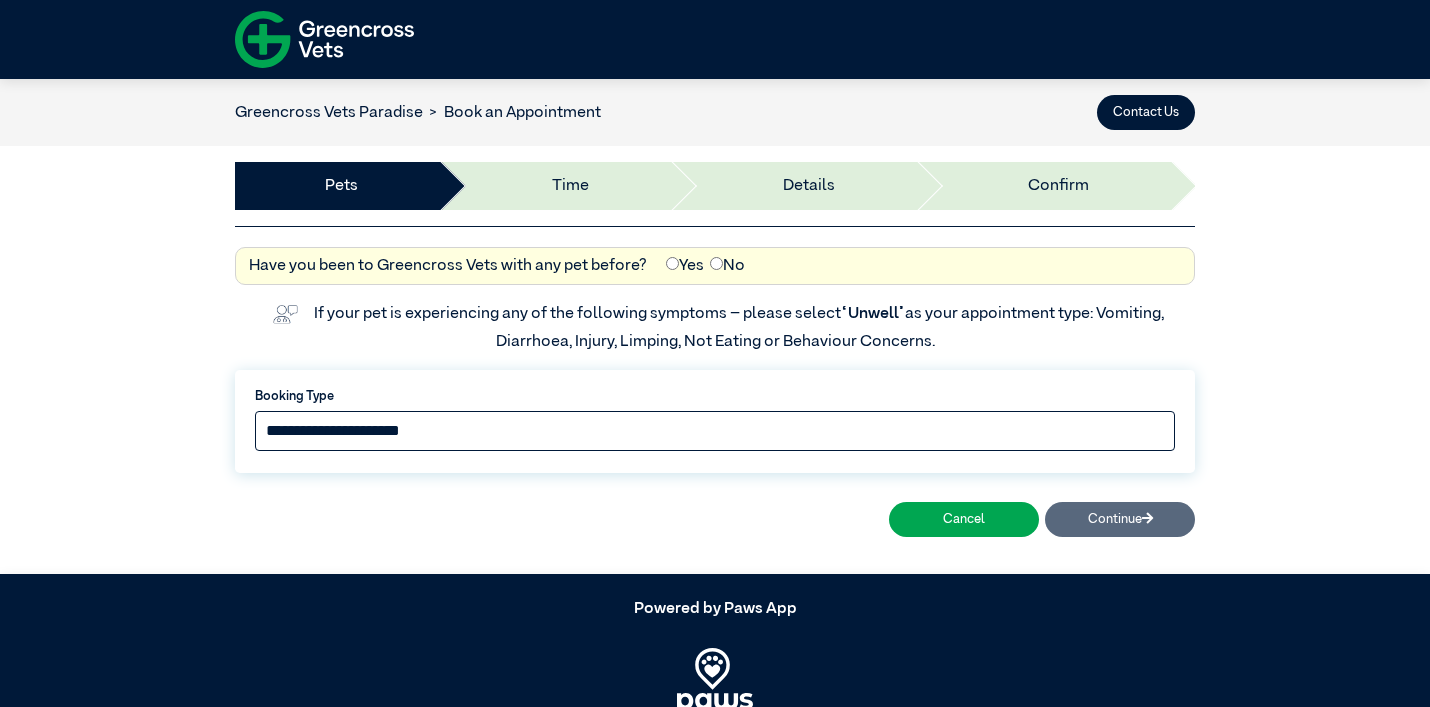 click on "**********" at bounding box center [715, 431] 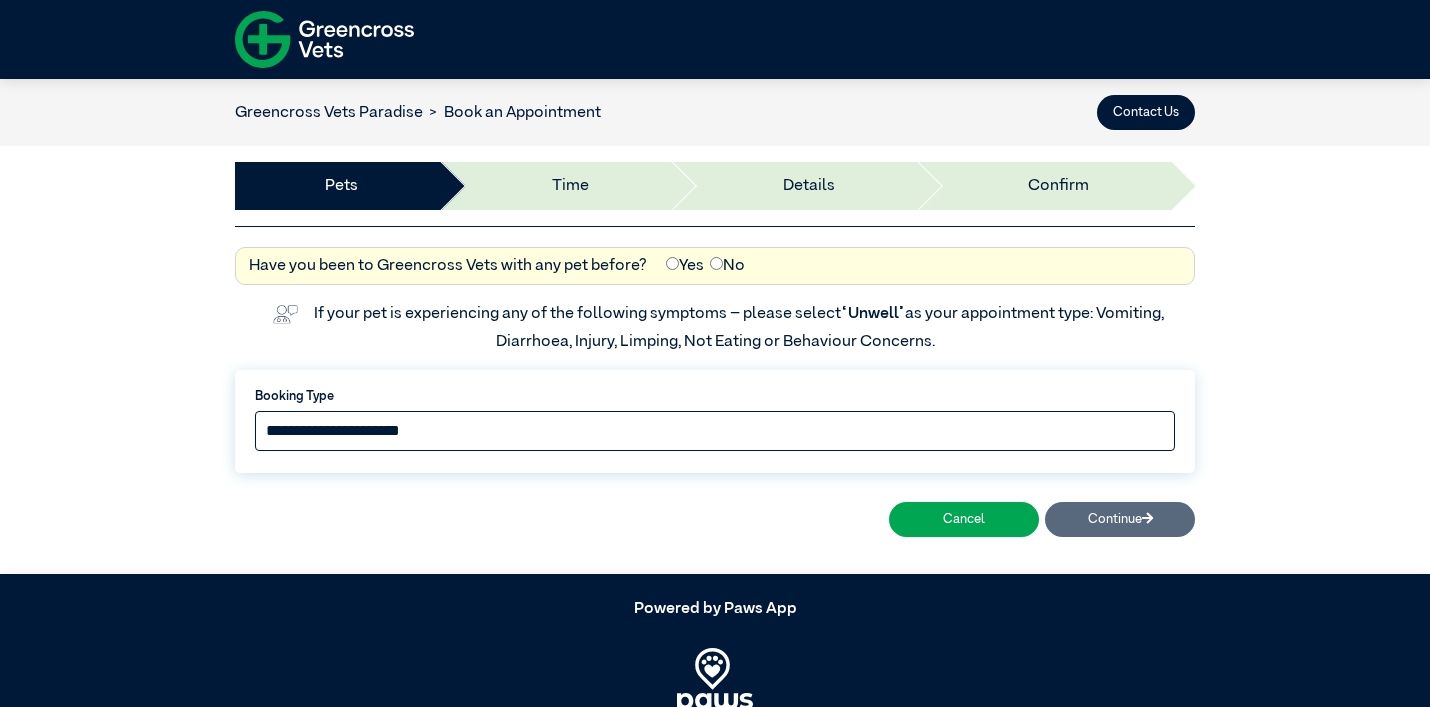 select on "*****" 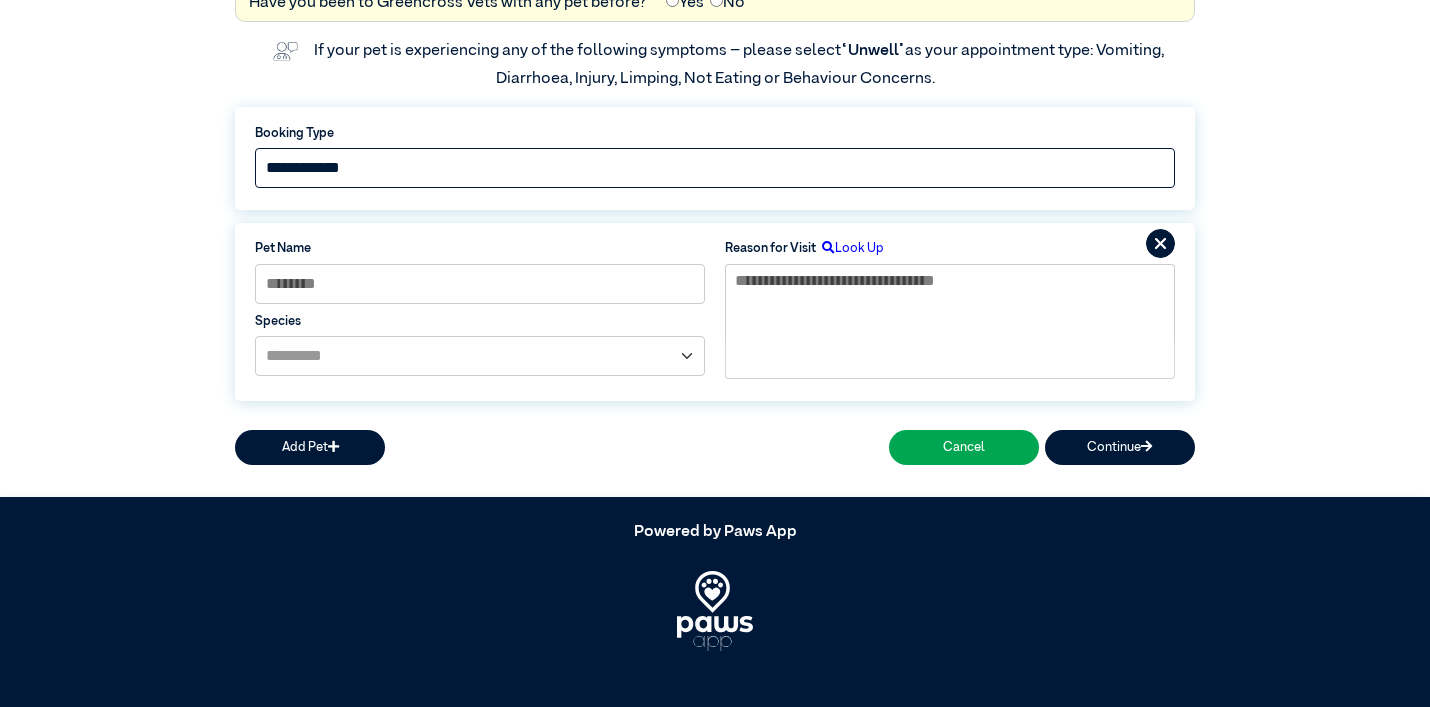 scroll, scrollTop: 267, scrollLeft: 0, axis: vertical 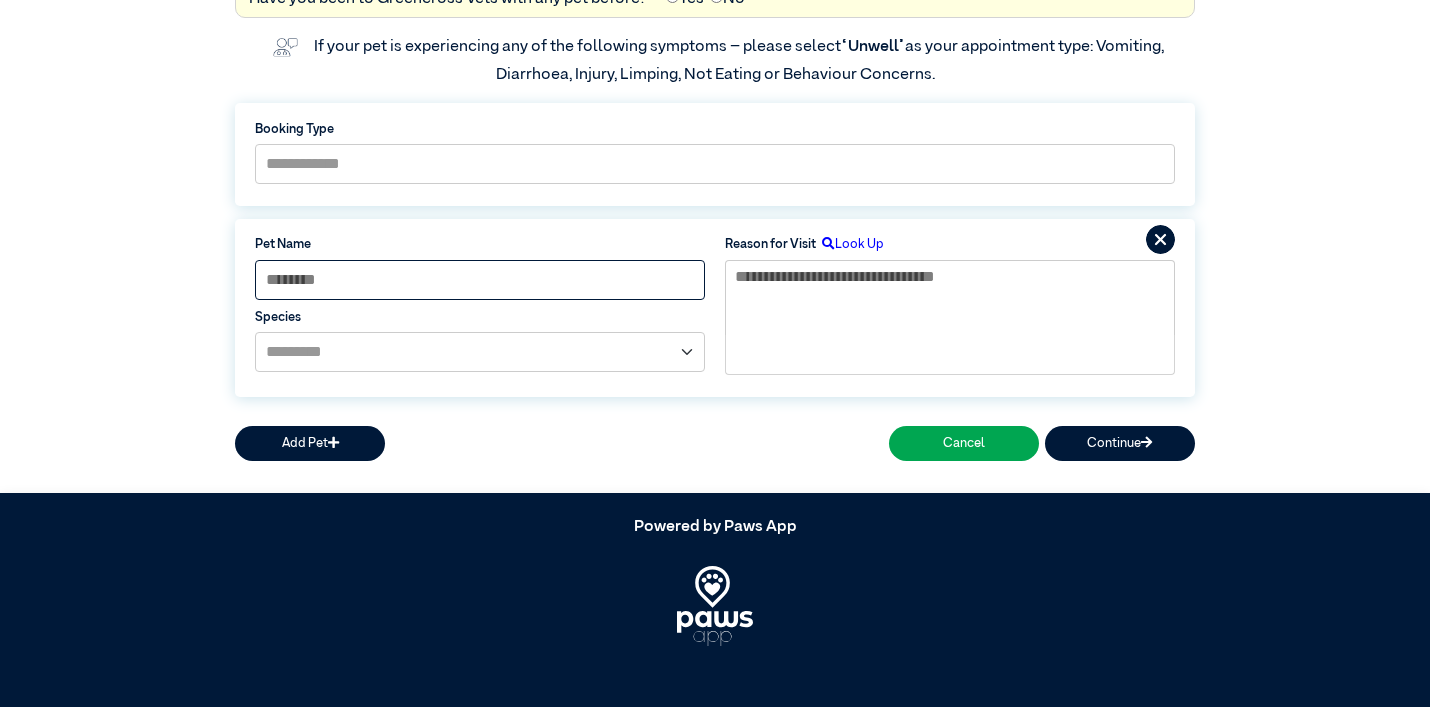 click at bounding box center [480, 280] 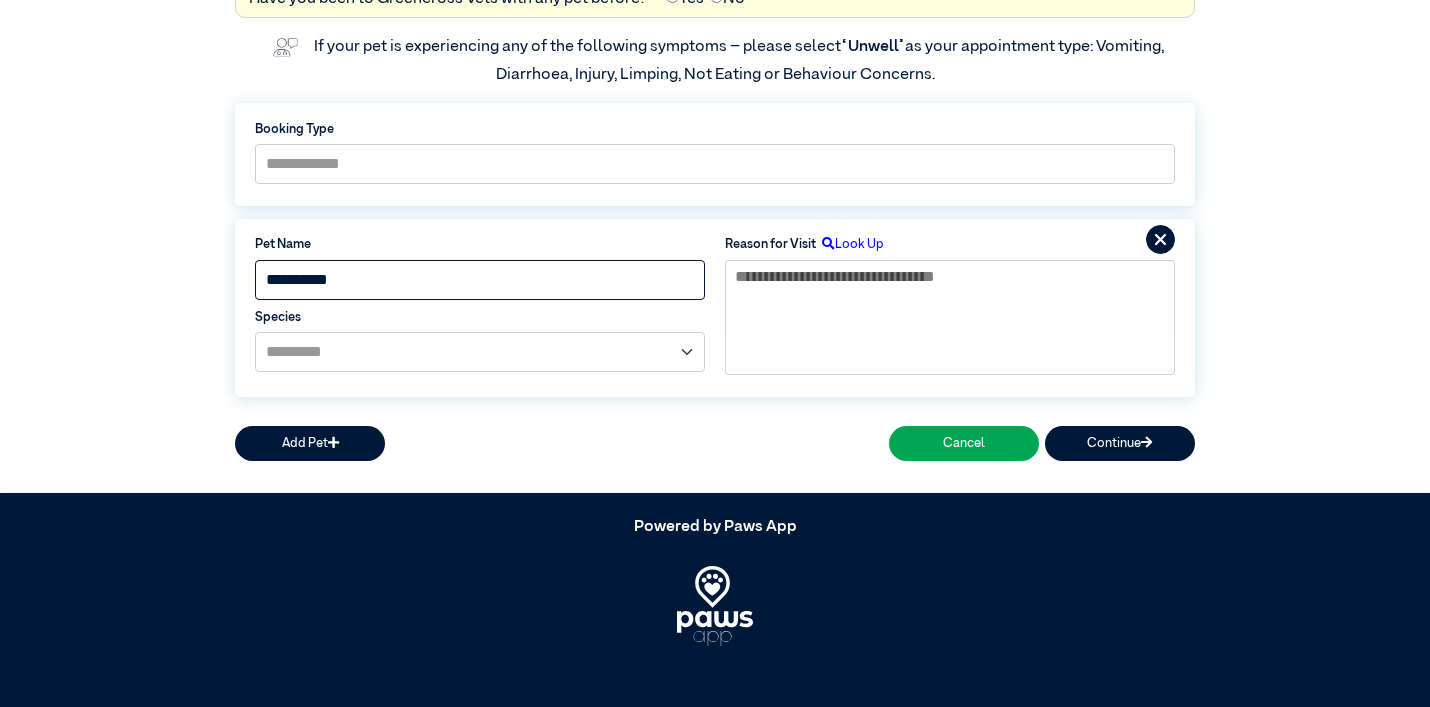 type on "**********" 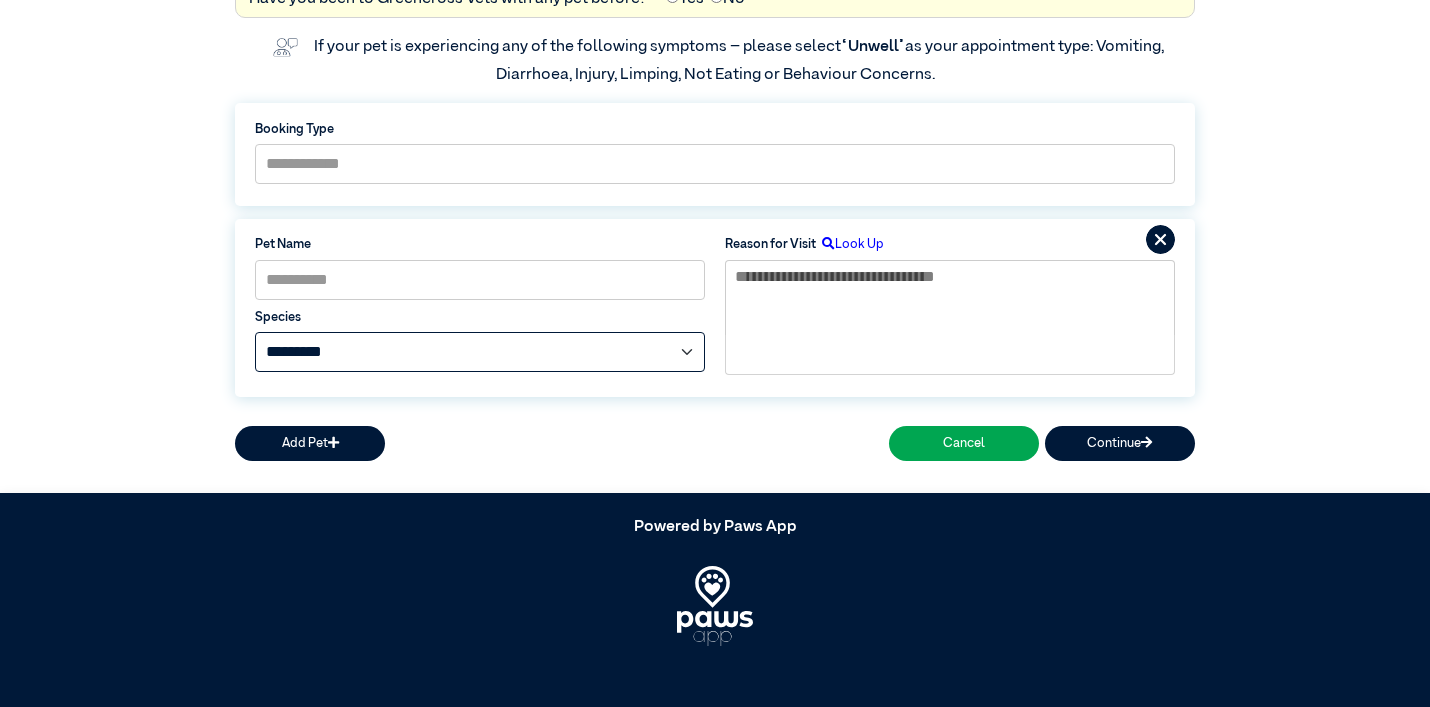 click on "**********" at bounding box center [480, 352] 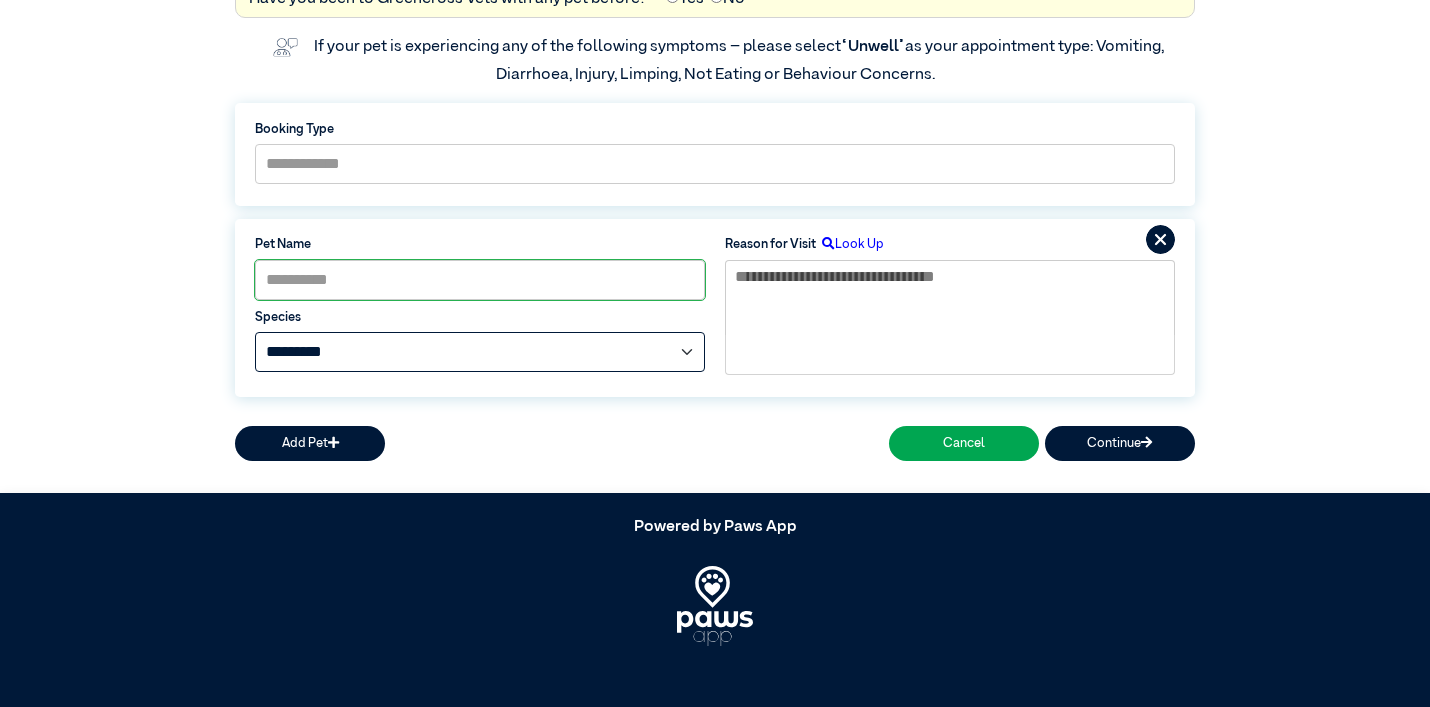 select on "*****" 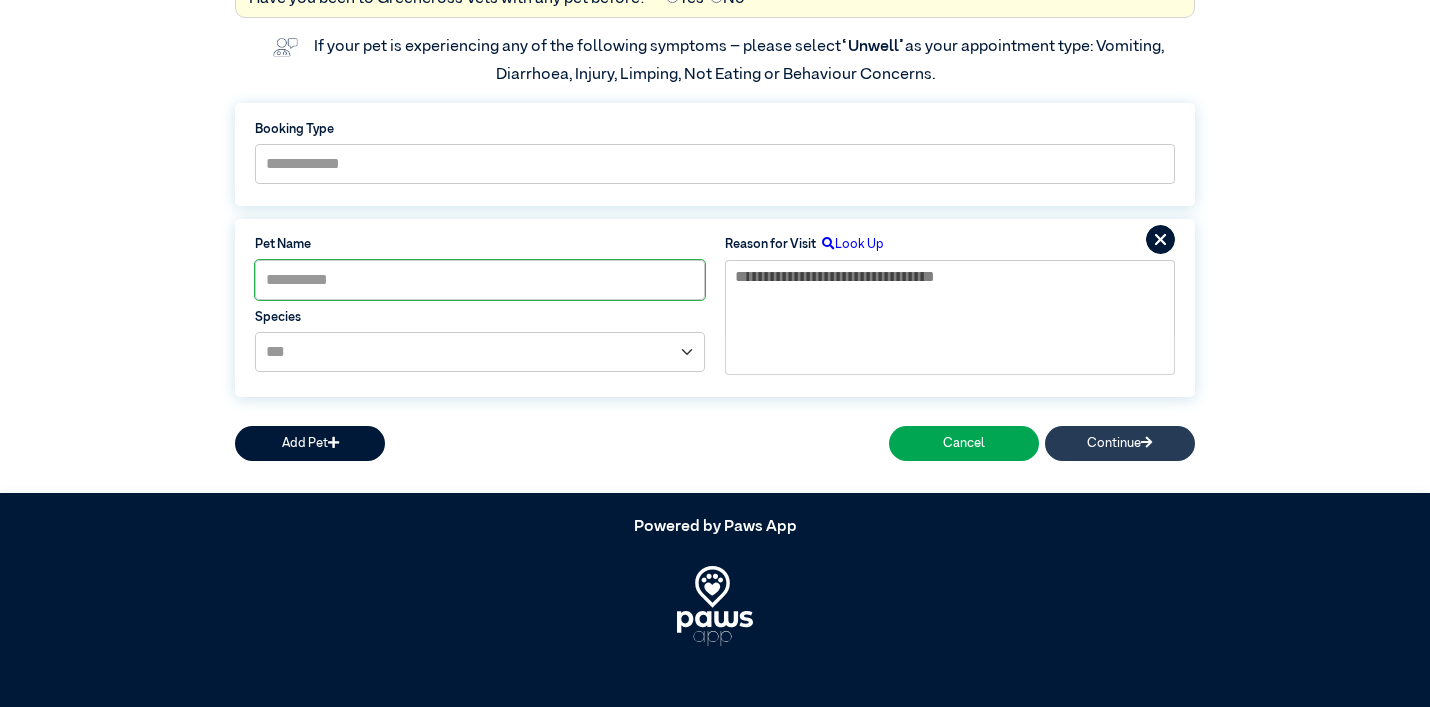 click on "Continue" at bounding box center [1120, 443] 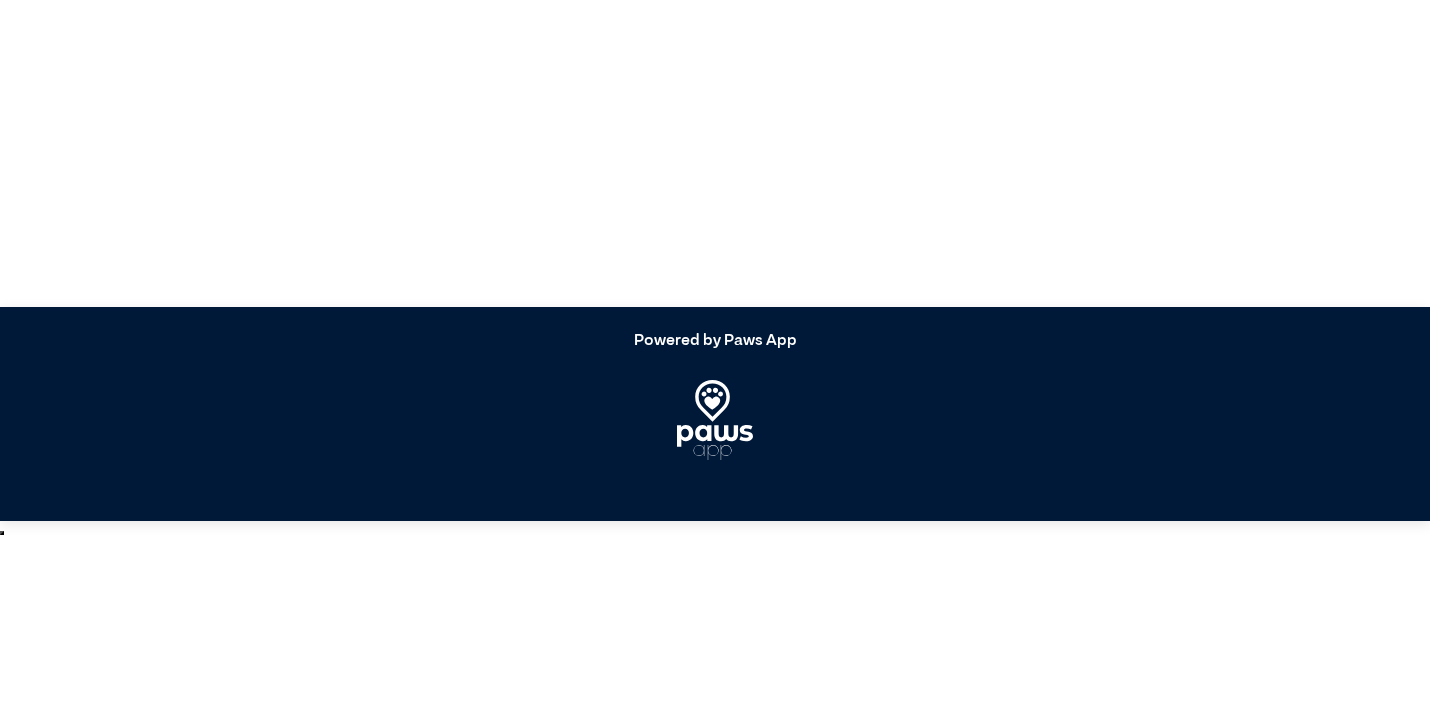 scroll, scrollTop: 248, scrollLeft: 0, axis: vertical 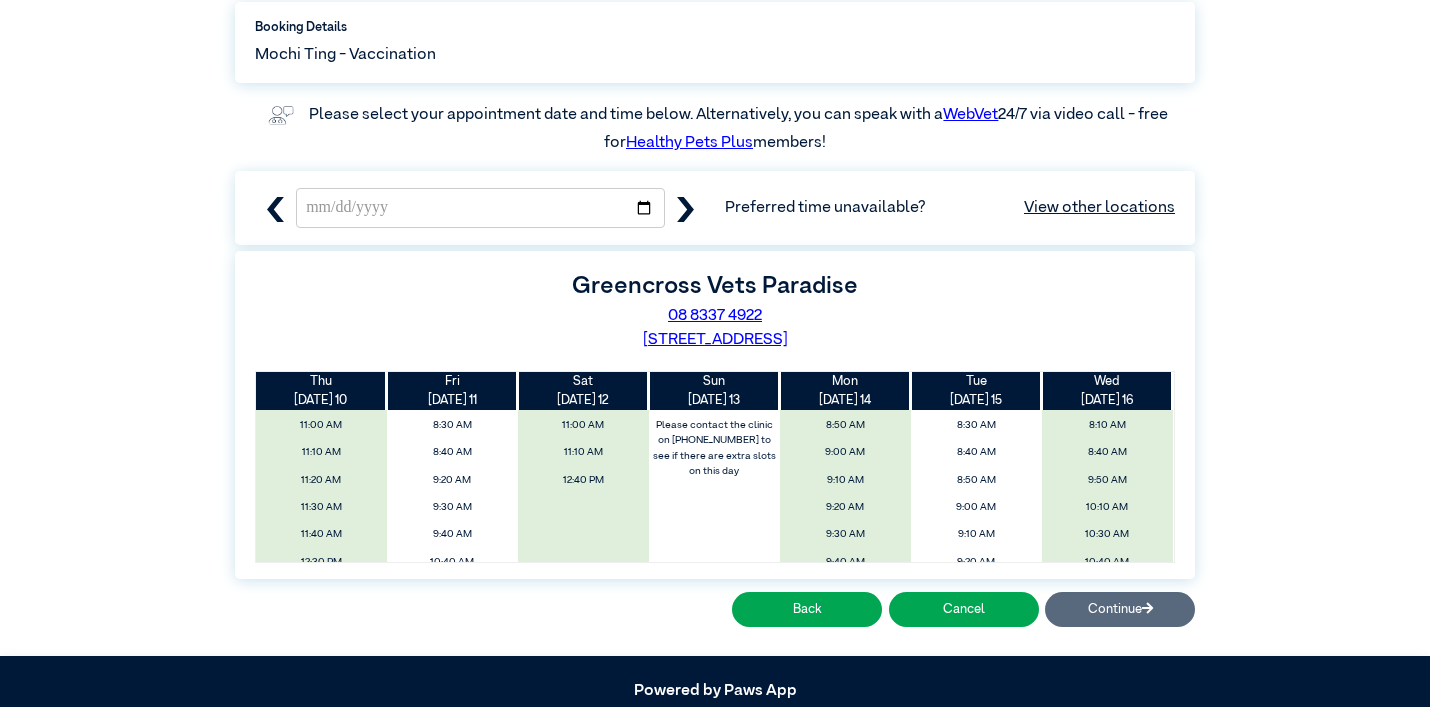 click 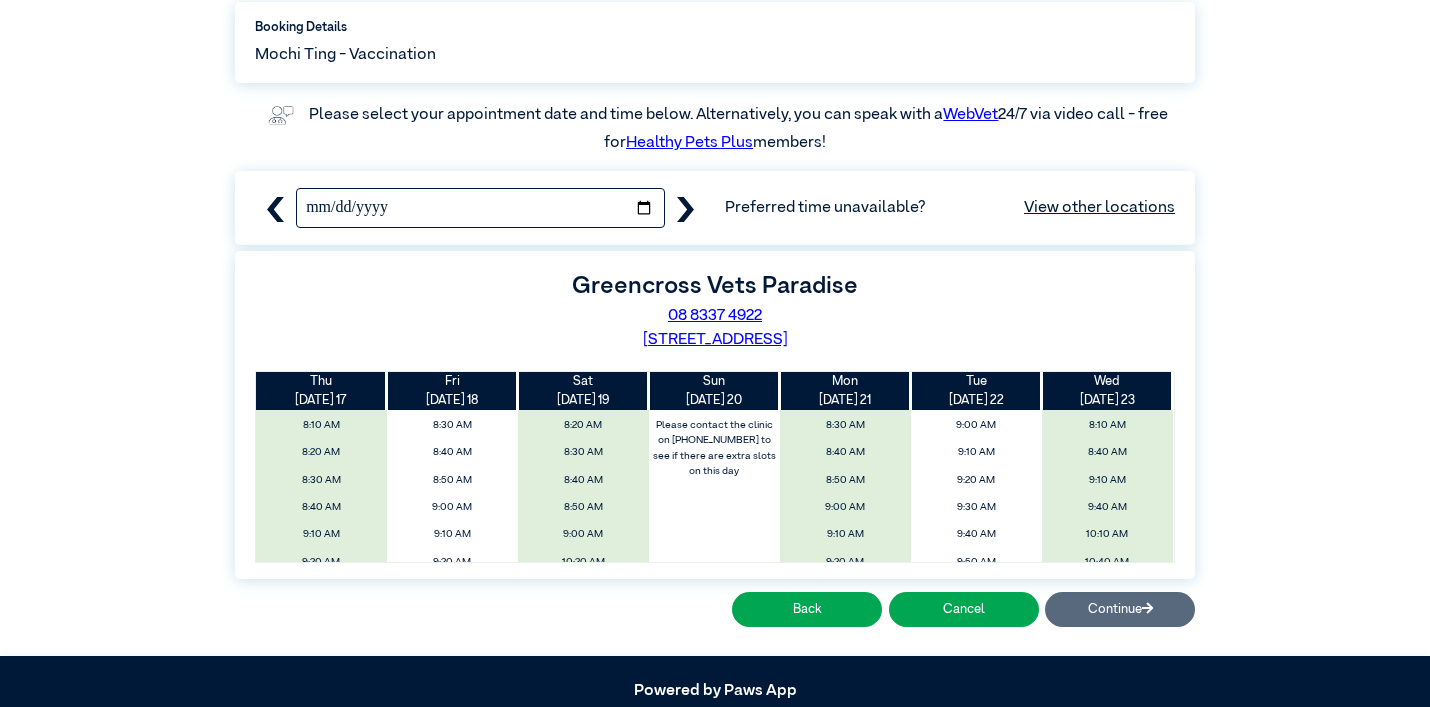 click on "**********" at bounding box center (480, 208) 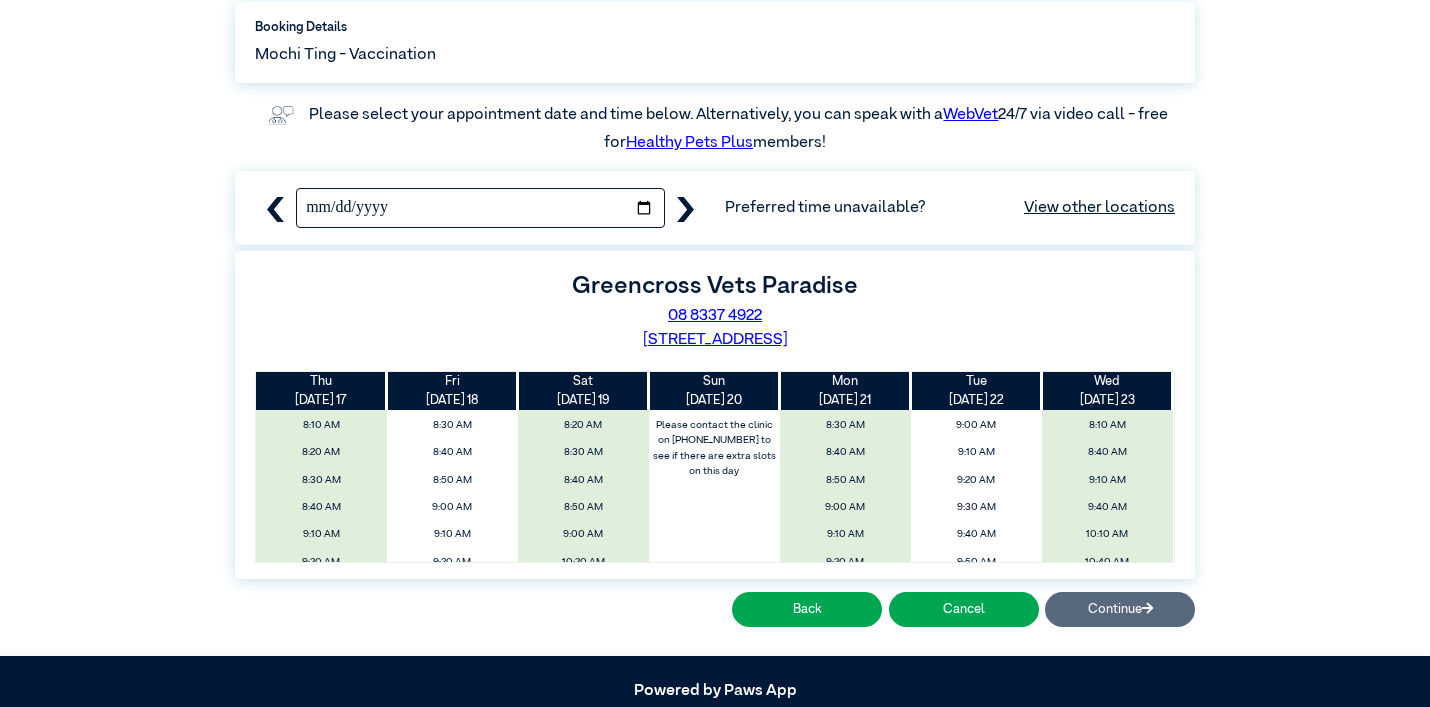 type on "**********" 